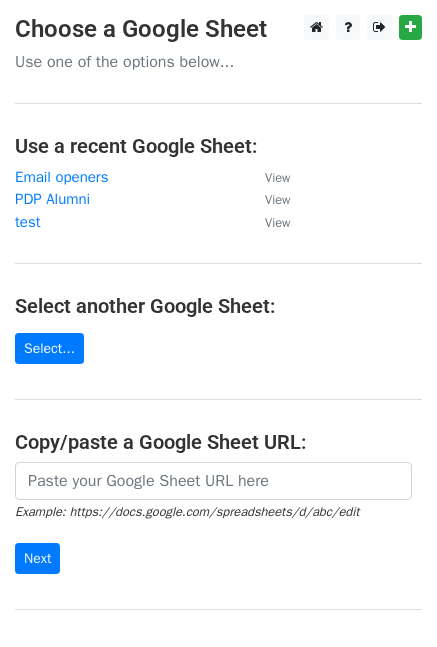 scroll, scrollTop: 0, scrollLeft: 0, axis: both 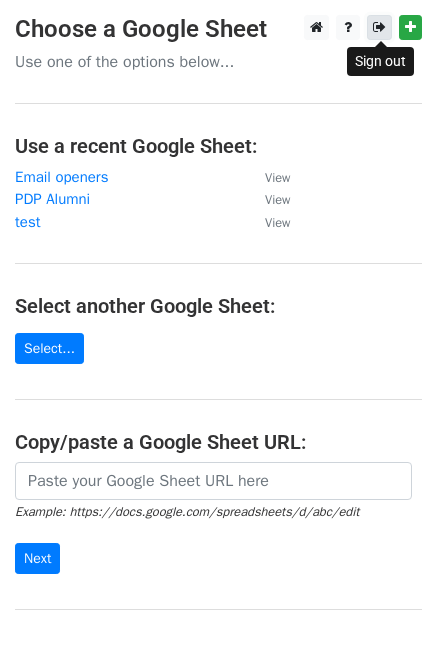 click at bounding box center [379, 27] 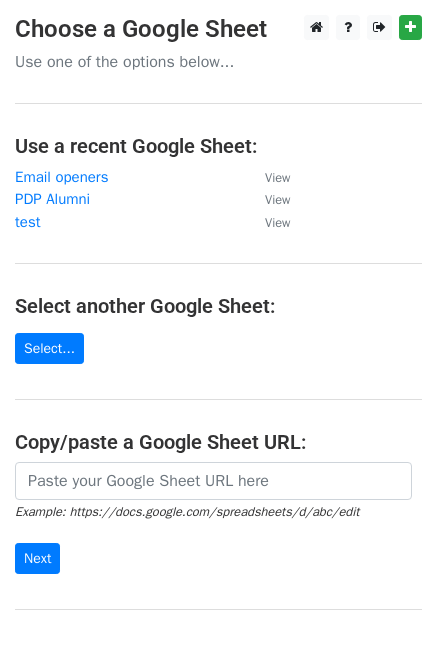scroll, scrollTop: 0, scrollLeft: 0, axis: both 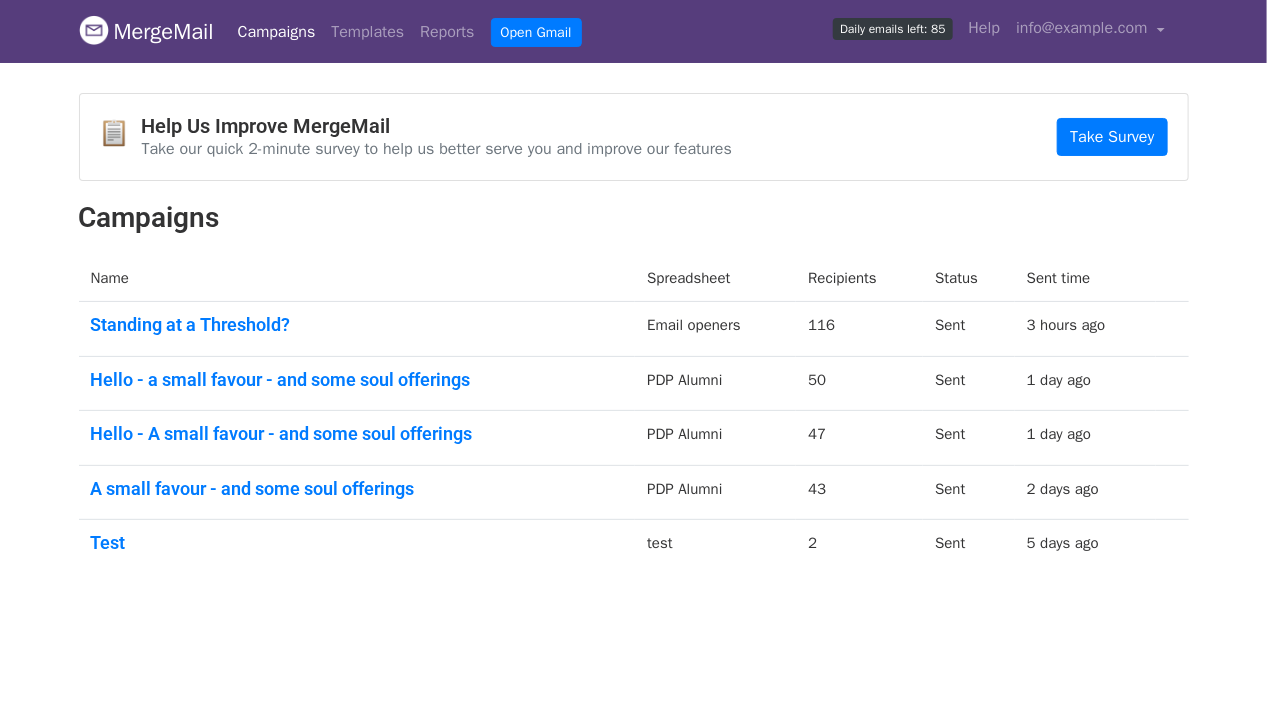 click on "Standing at a Threshold?" at bounding box center (357, 329) 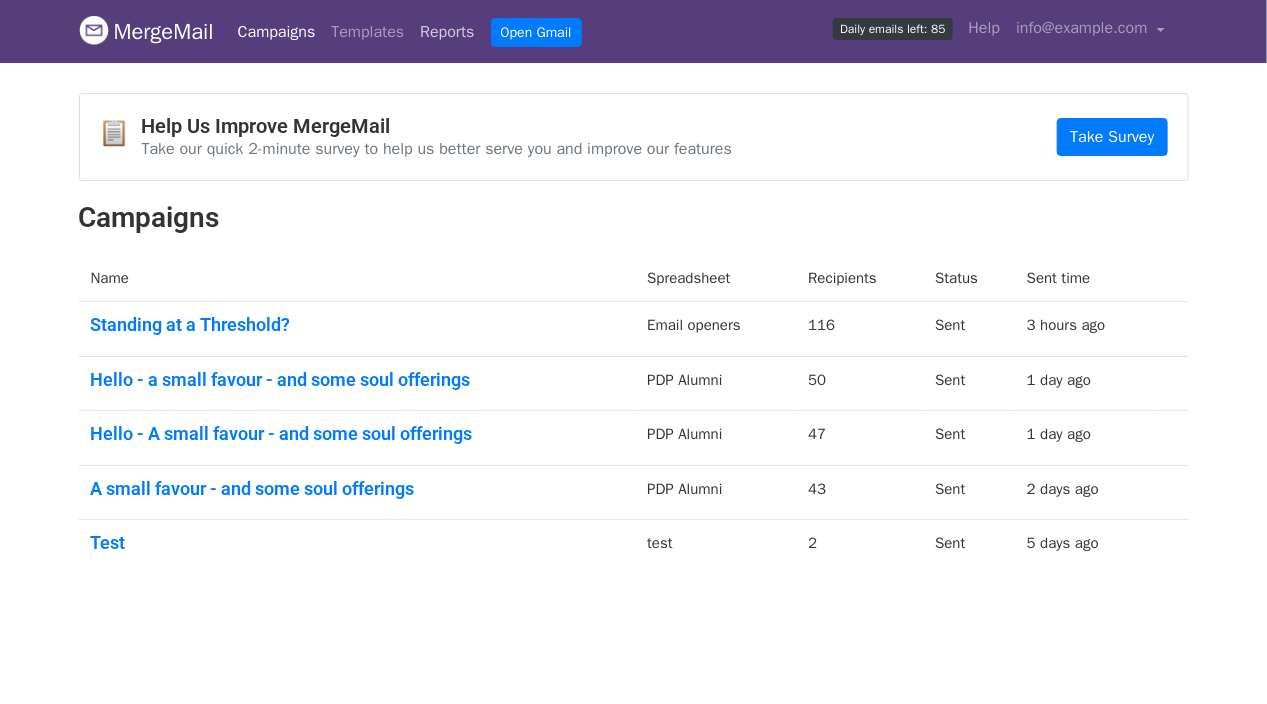 click on "Reports" at bounding box center [447, 32] 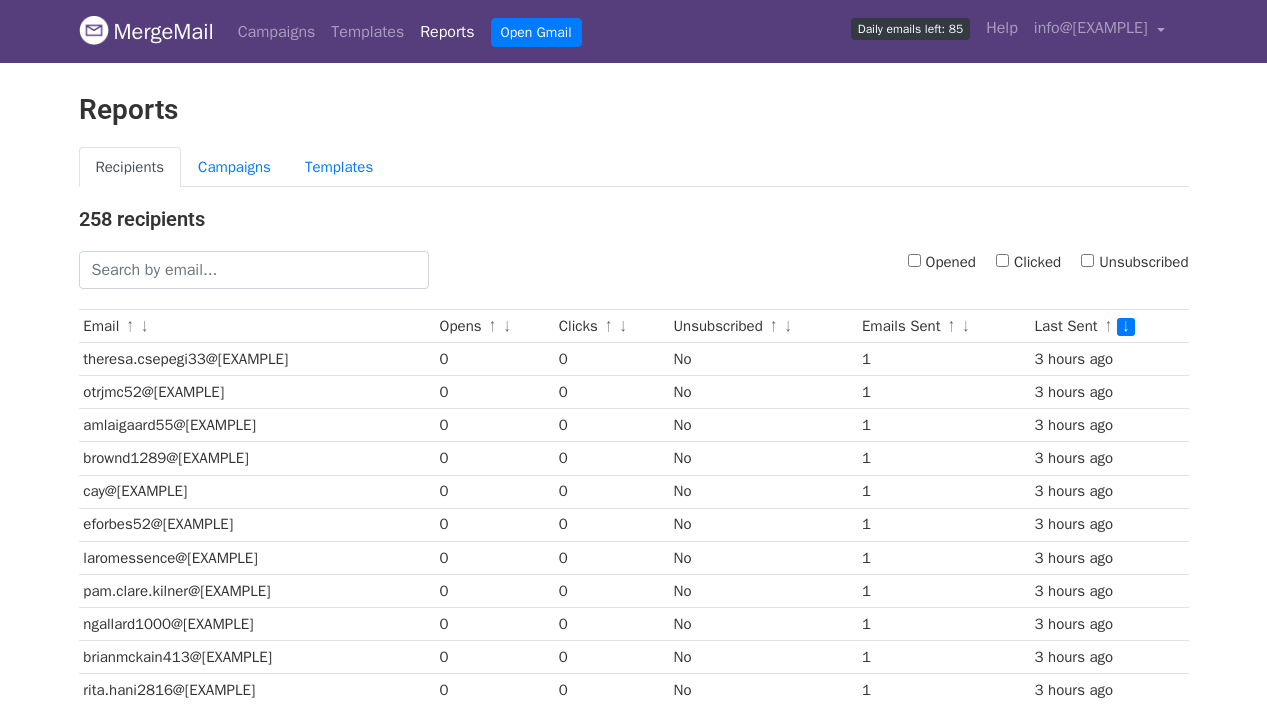 scroll, scrollTop: 0, scrollLeft: 0, axis: both 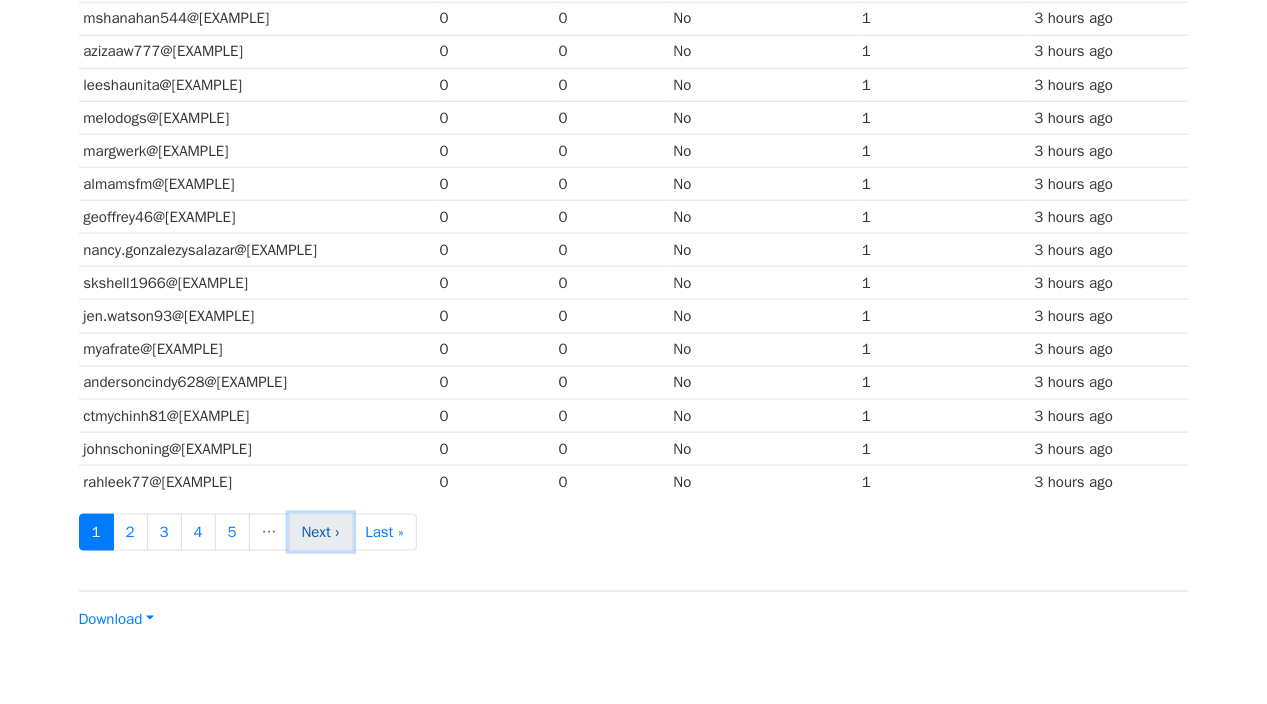 click on "Next ›" at bounding box center [321, 532] 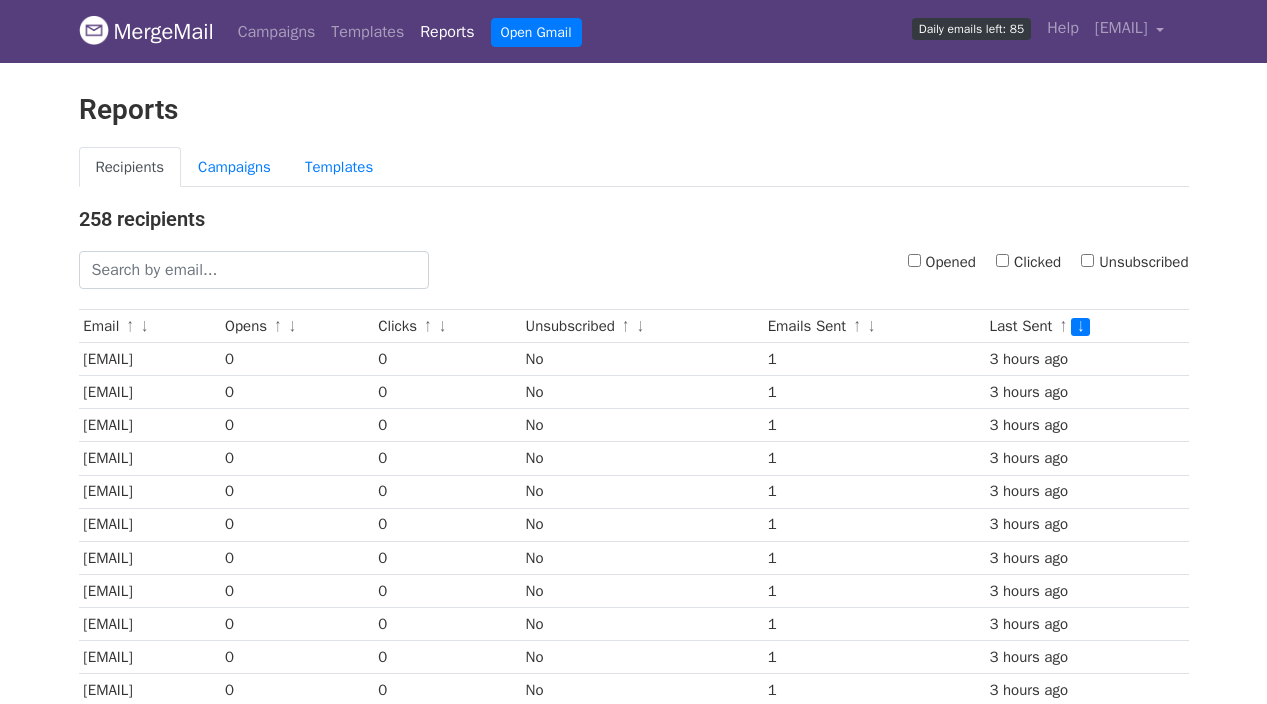 scroll, scrollTop: 0, scrollLeft: 0, axis: both 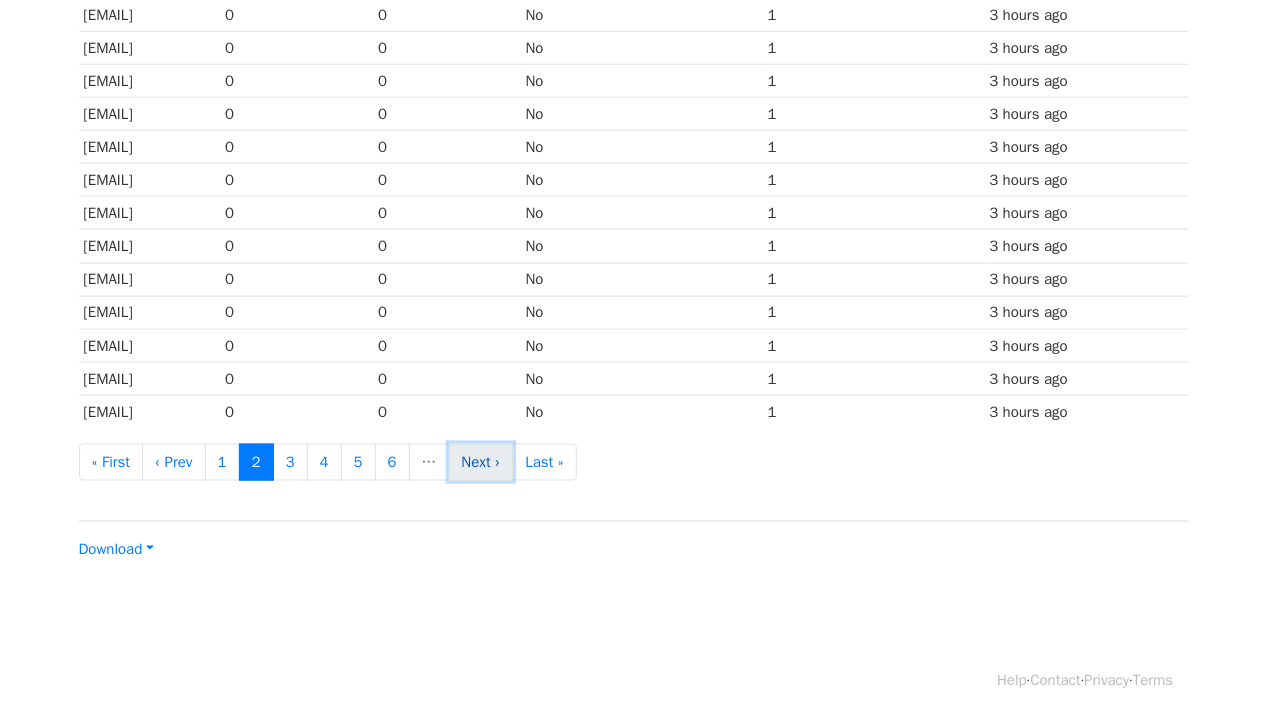 click on "Next ›" at bounding box center [481, 462] 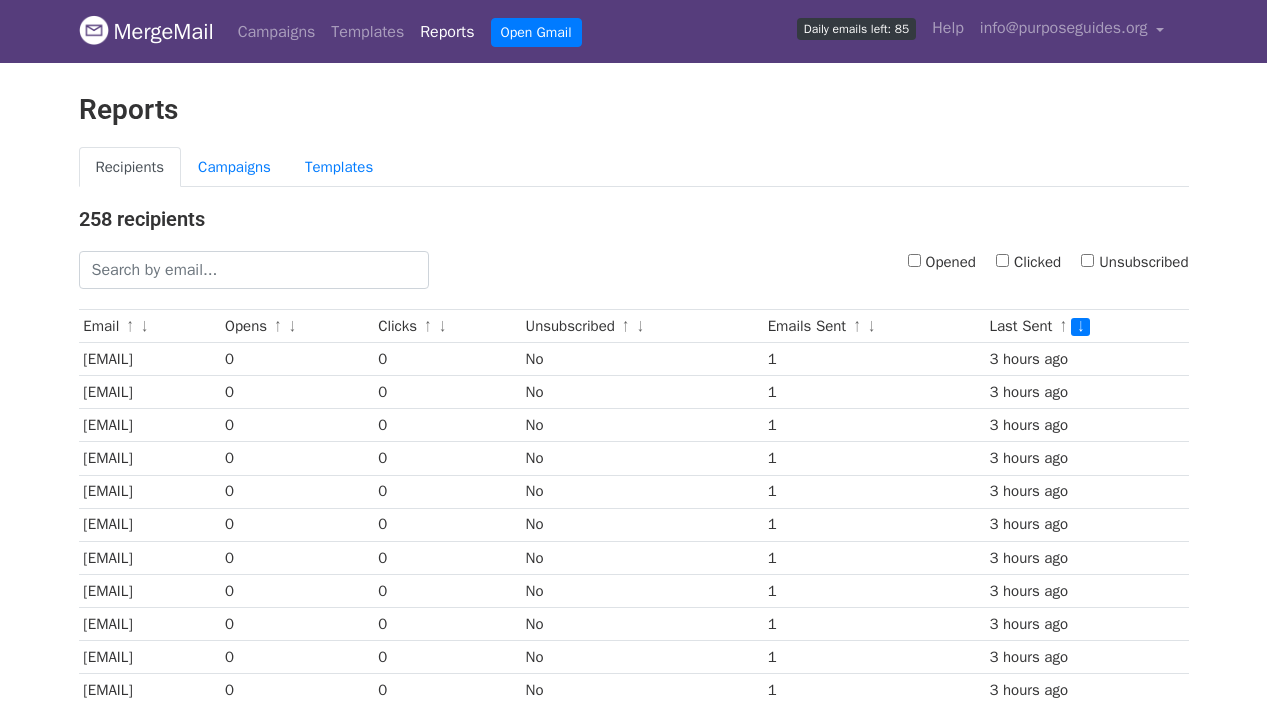 scroll, scrollTop: 0, scrollLeft: 0, axis: both 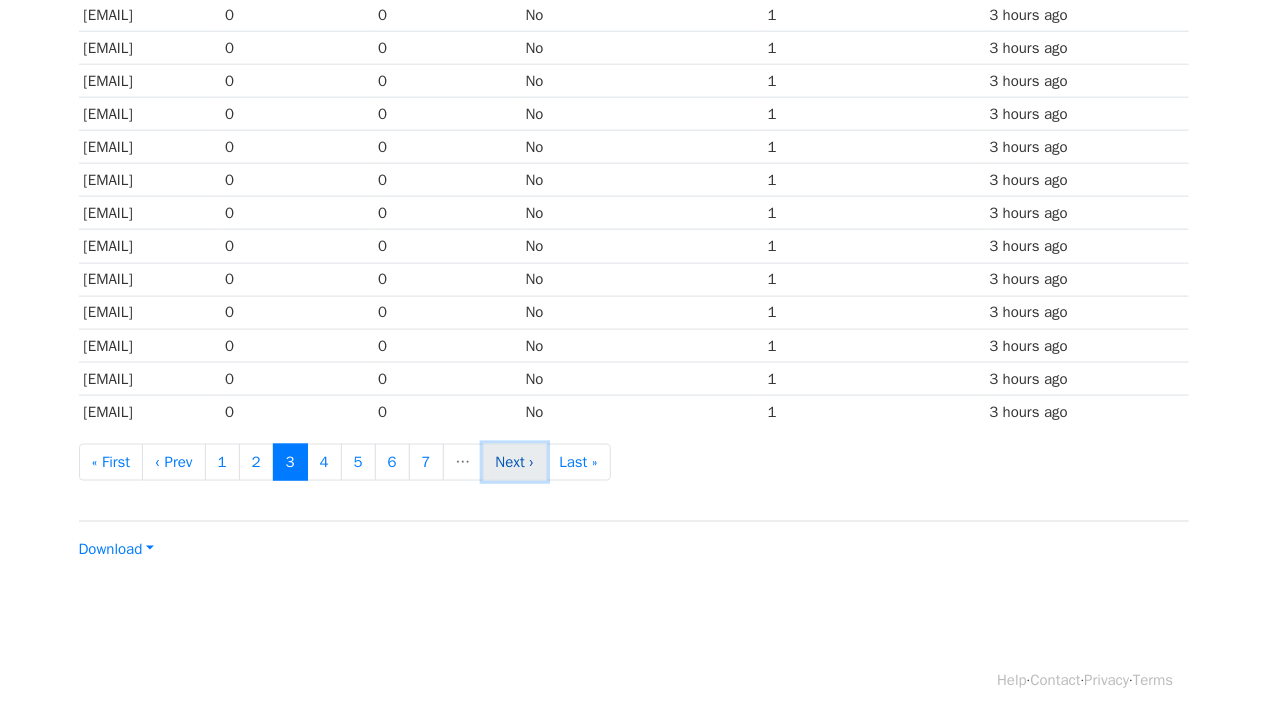 click on "Next ›" at bounding box center [515, 462] 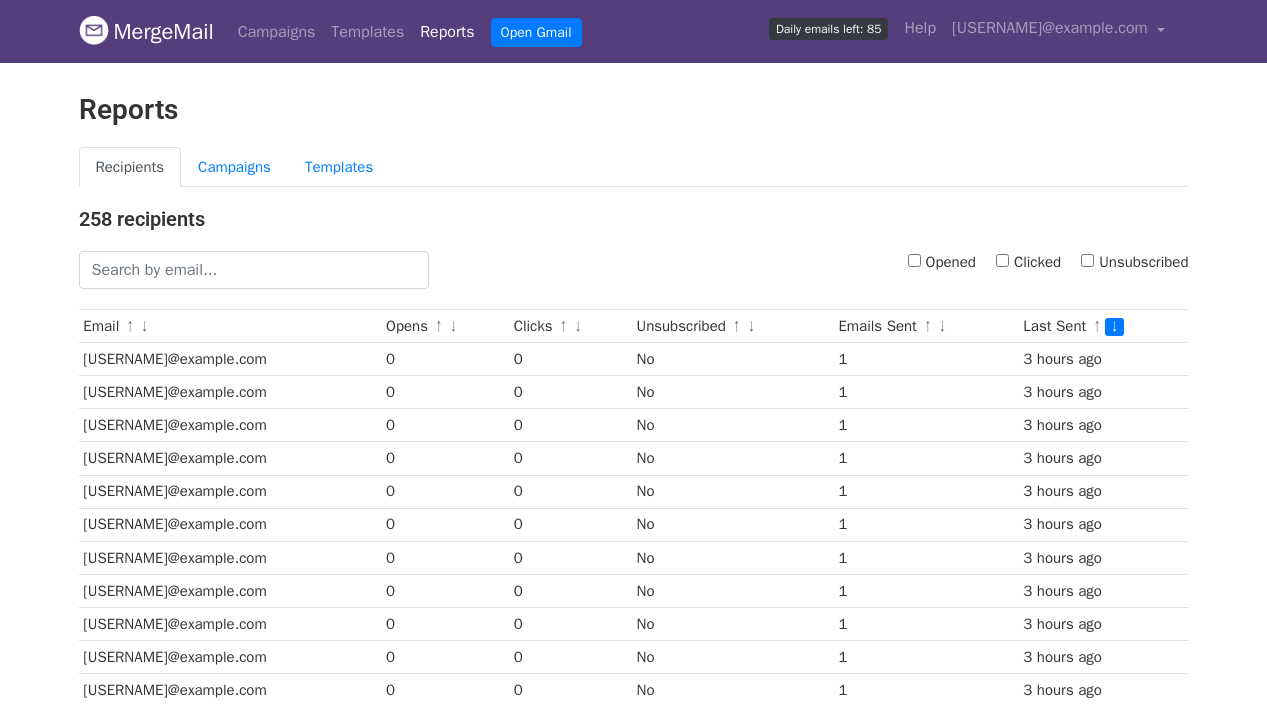 scroll, scrollTop: 0, scrollLeft: 0, axis: both 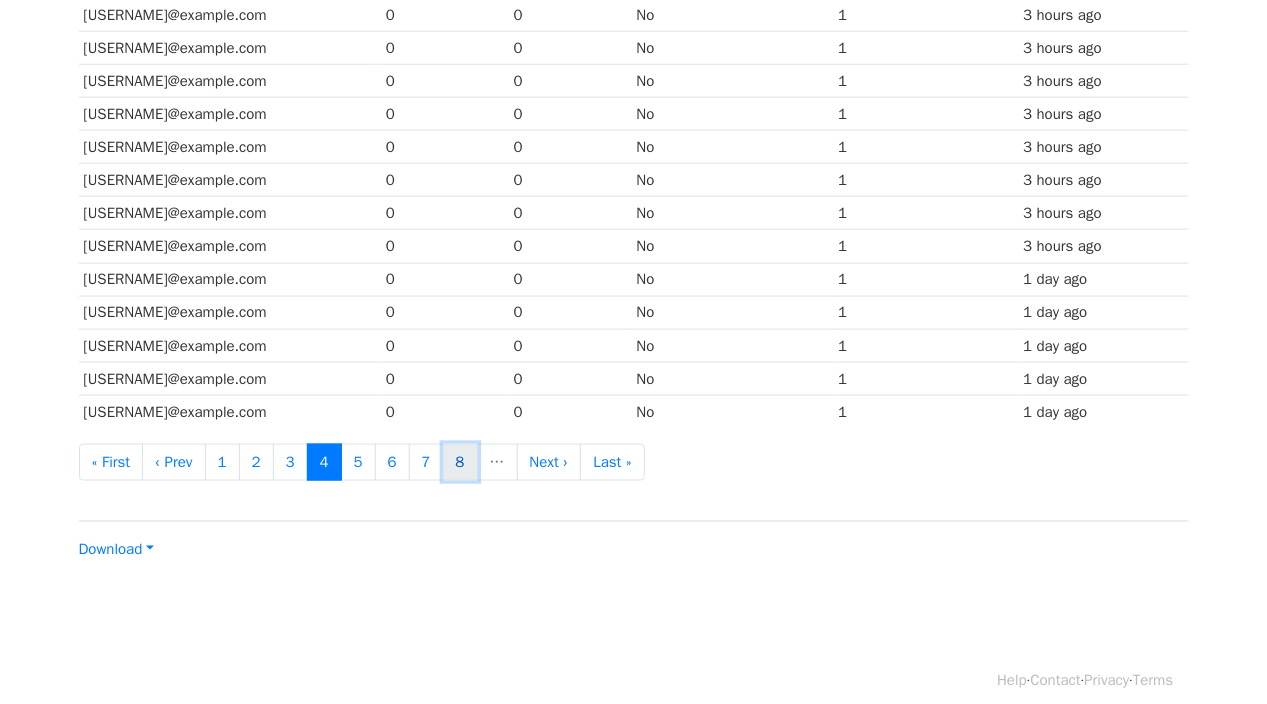 click on "8" at bounding box center [460, 462] 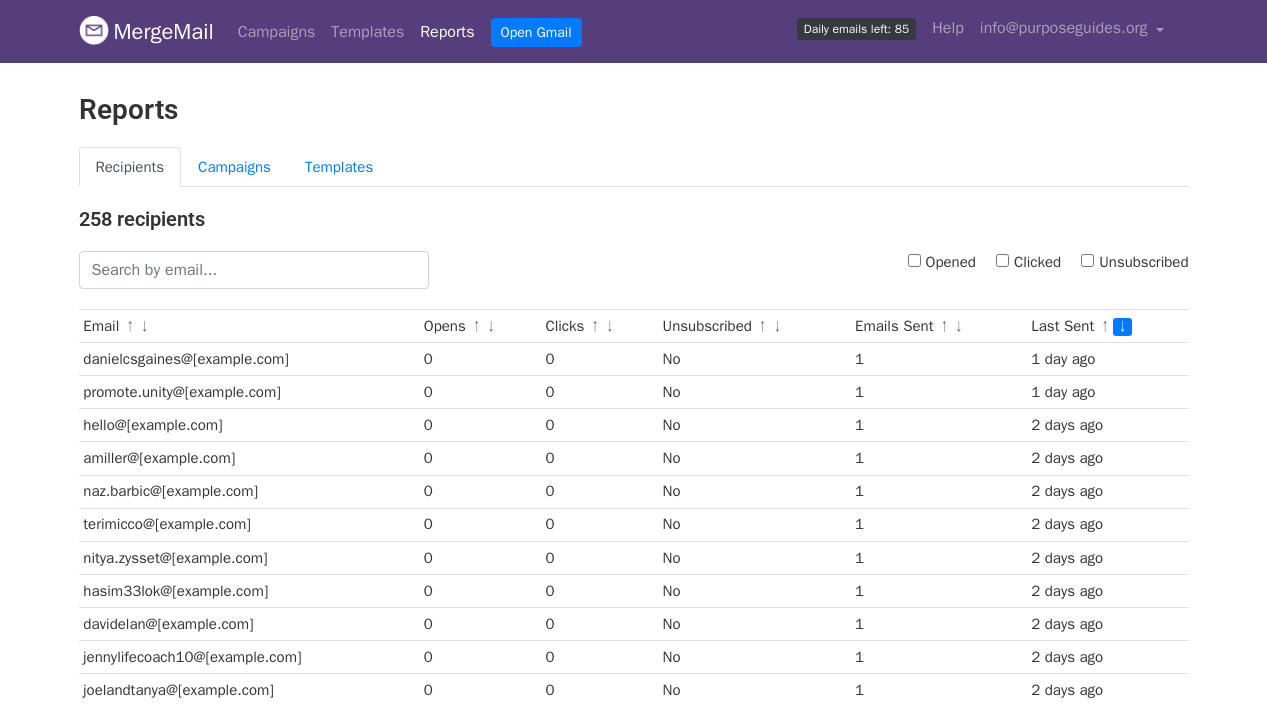 scroll, scrollTop: 0, scrollLeft: 0, axis: both 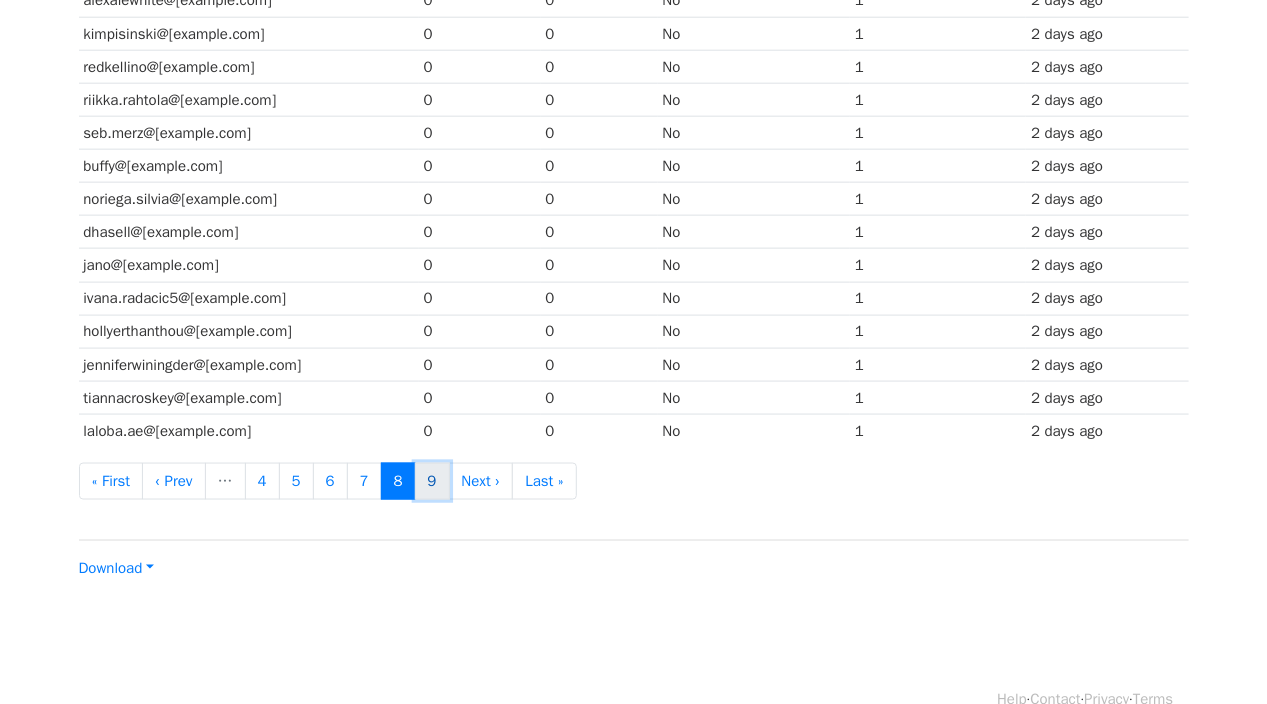 click on "9" at bounding box center (432, 481) 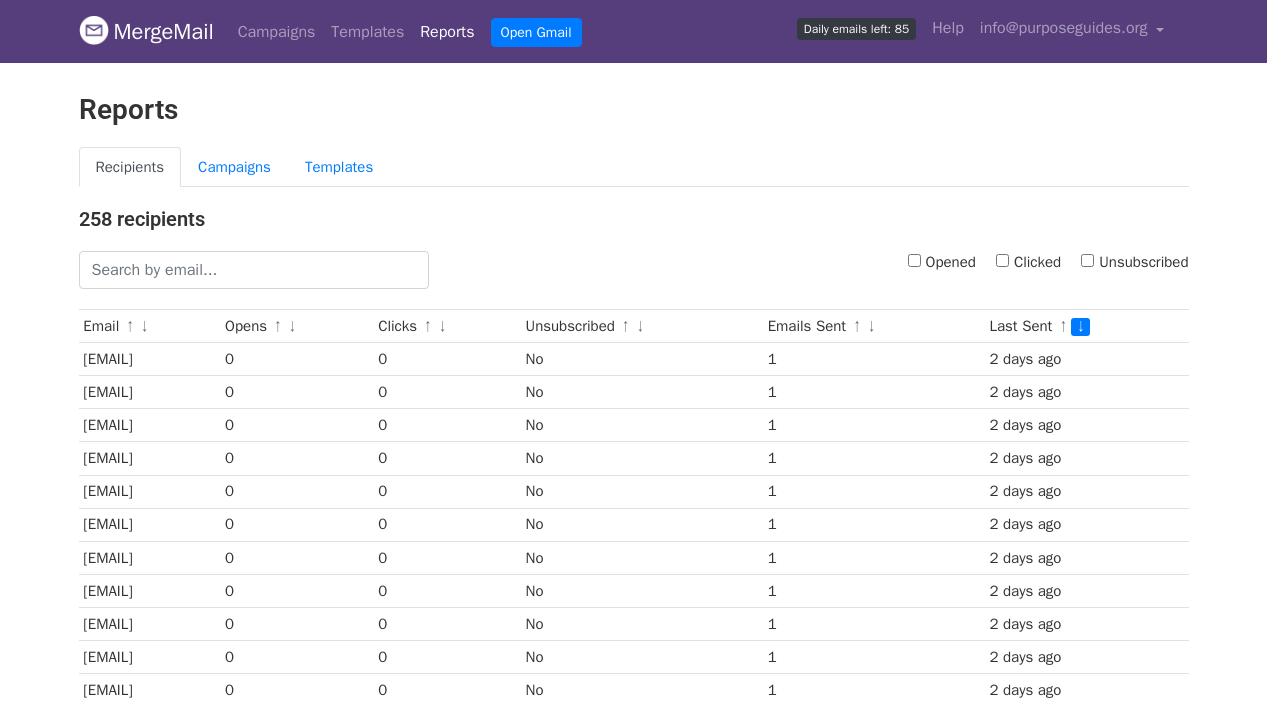 scroll, scrollTop: 0, scrollLeft: 0, axis: both 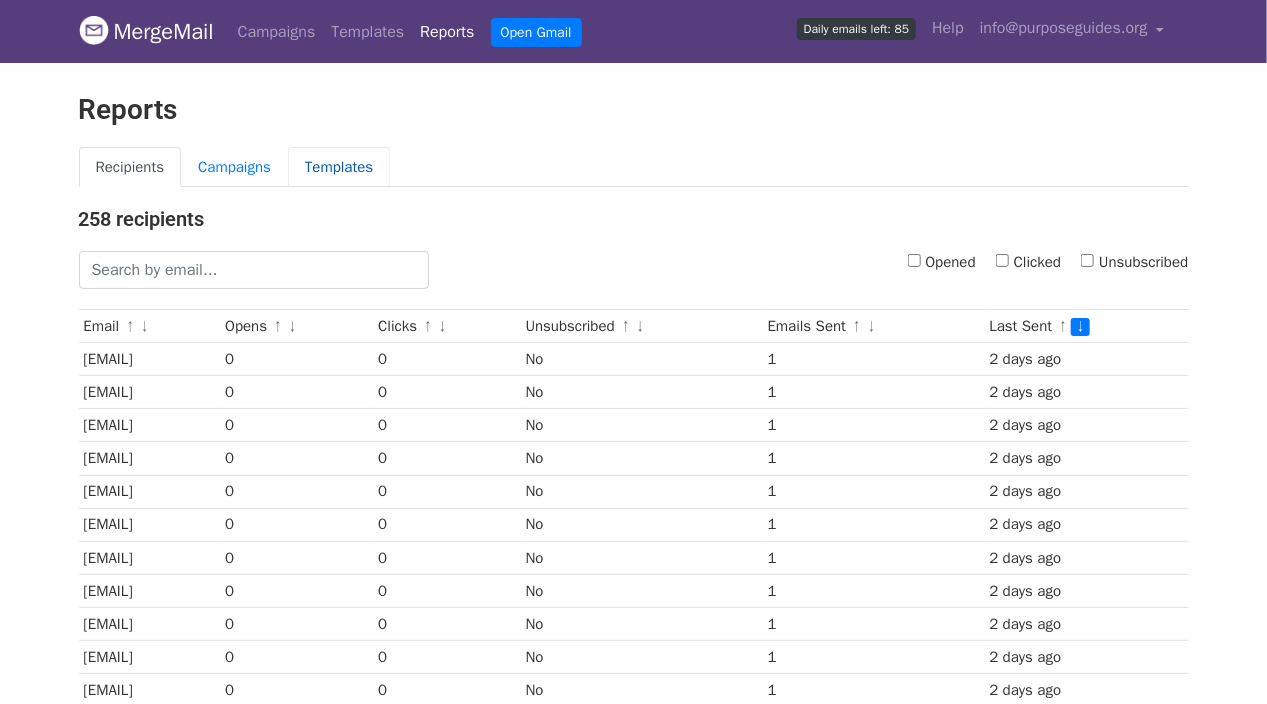click on "Templates" at bounding box center [339, 167] 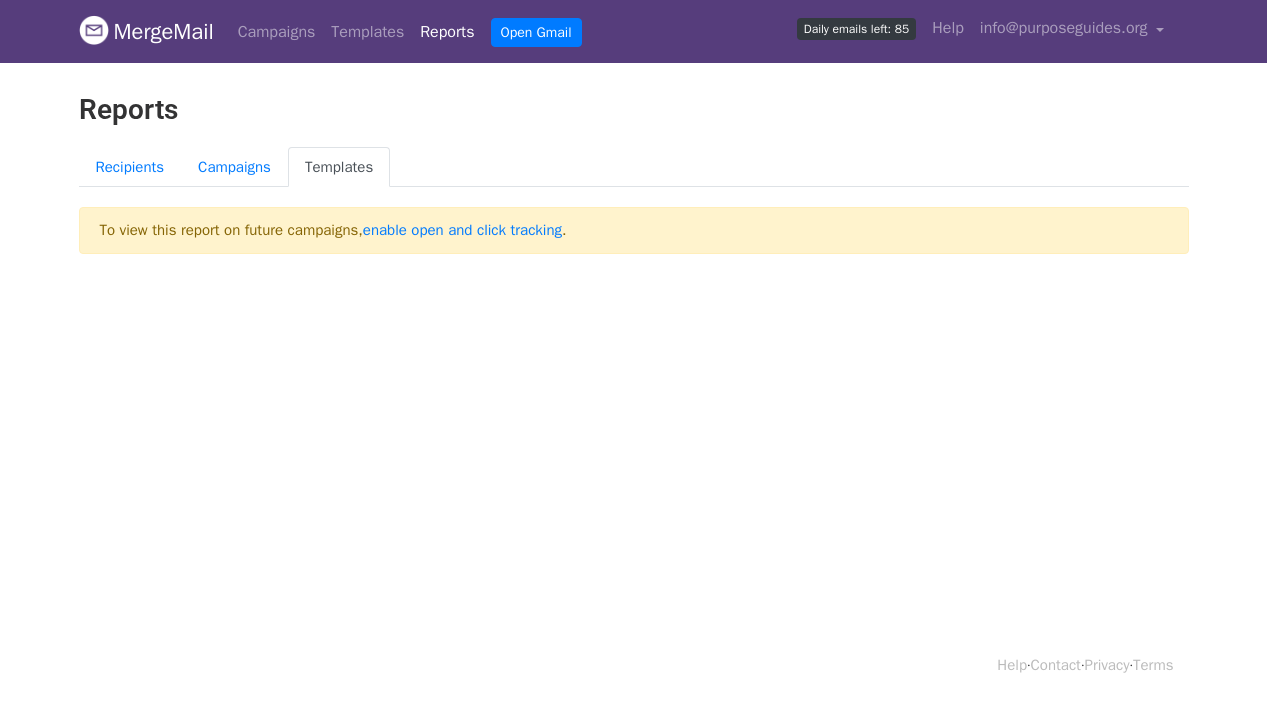 scroll, scrollTop: 0, scrollLeft: 0, axis: both 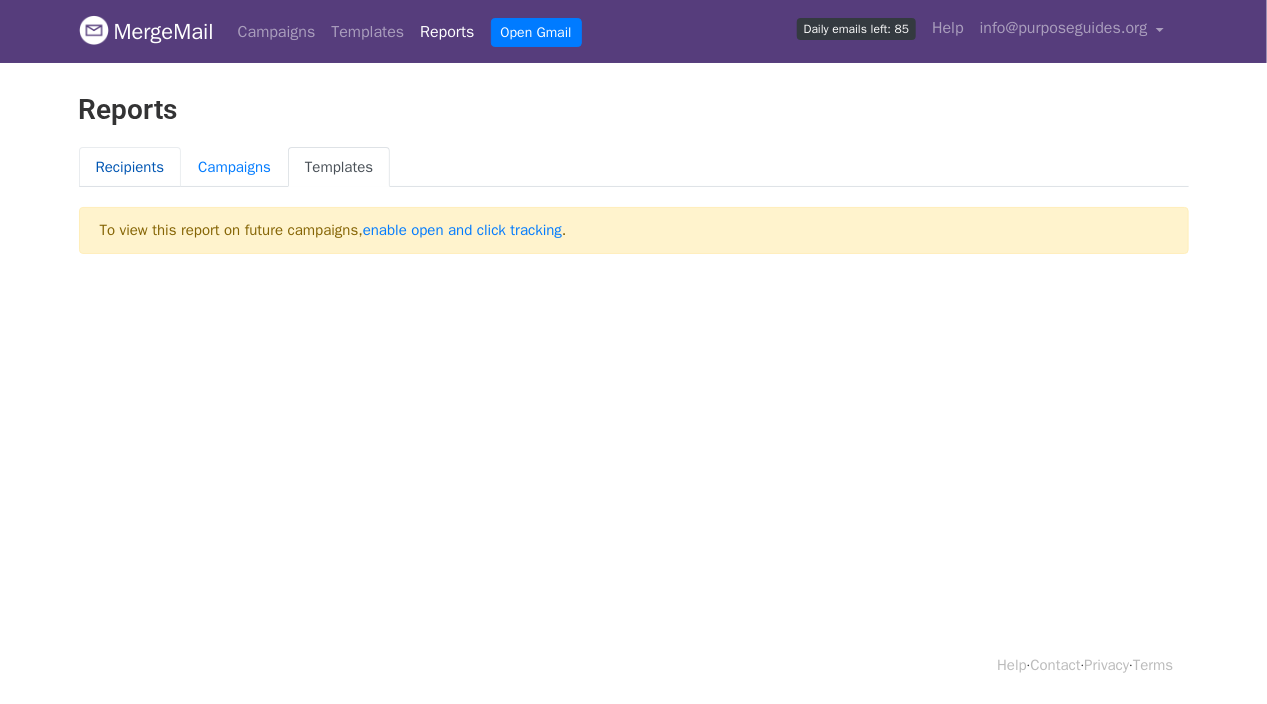 click on "Recipients" at bounding box center (130, 167) 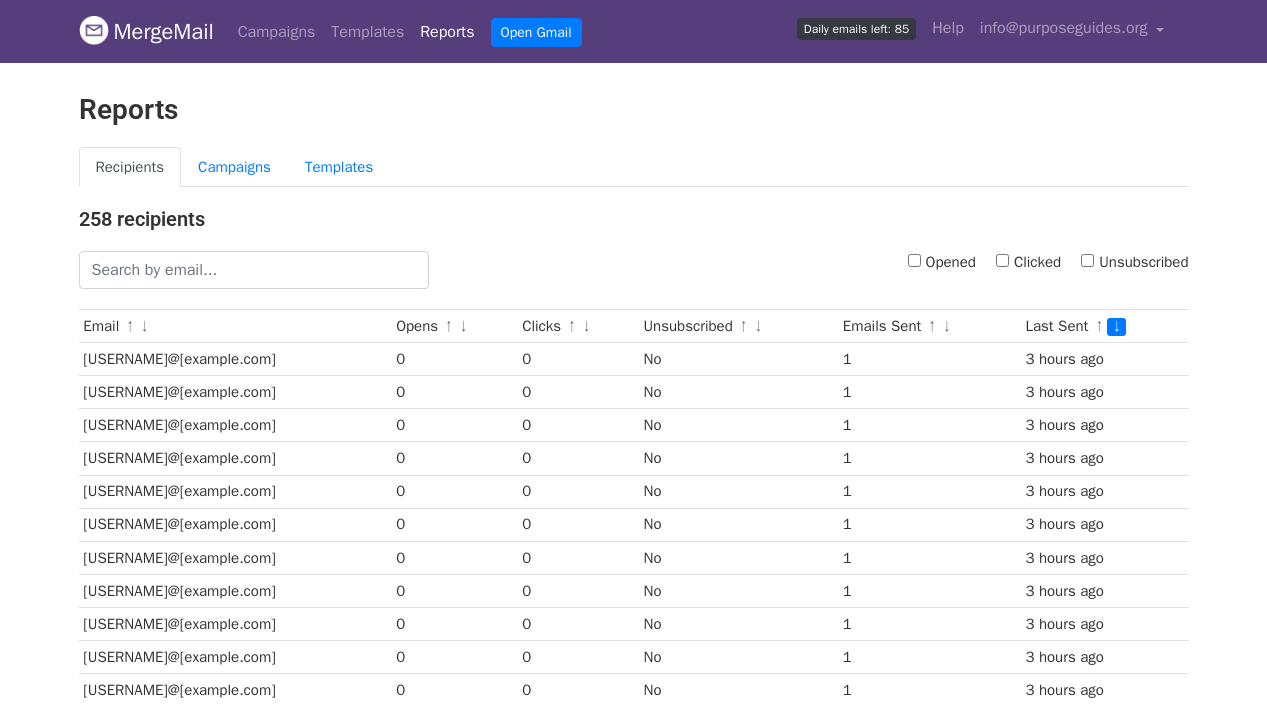 scroll, scrollTop: 0, scrollLeft: 0, axis: both 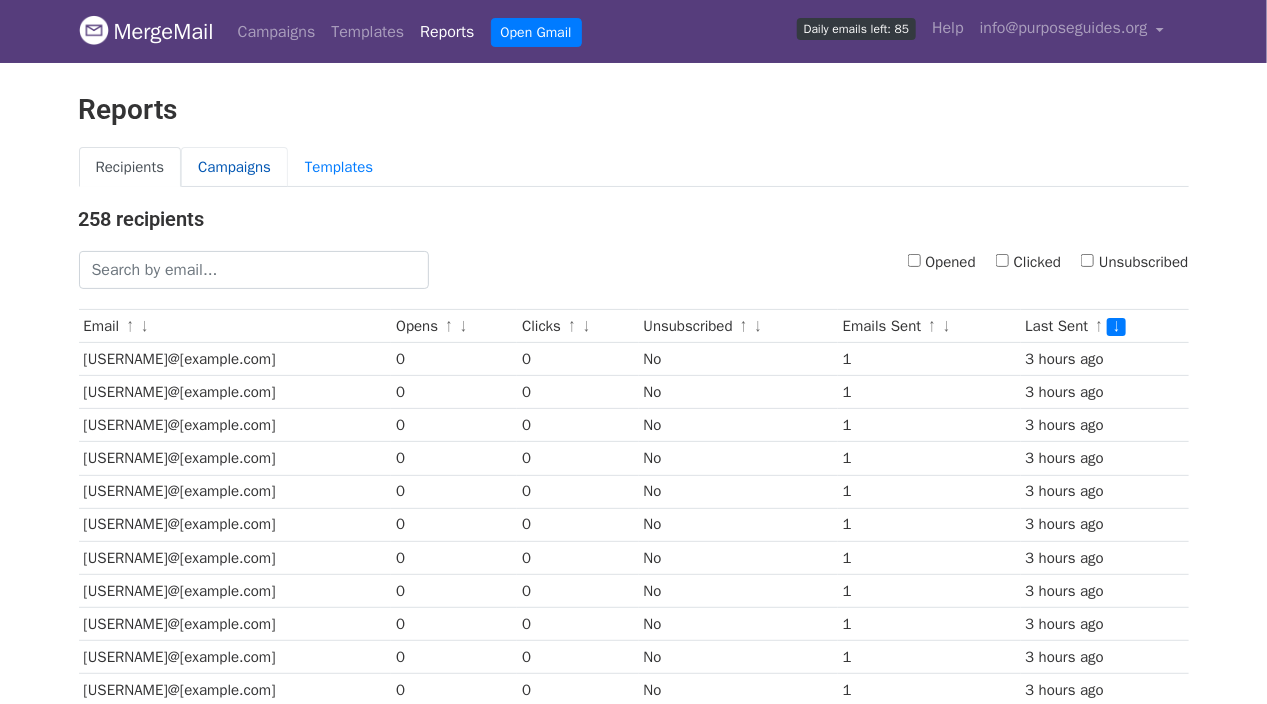 click on "Campaigns" at bounding box center (234, 167) 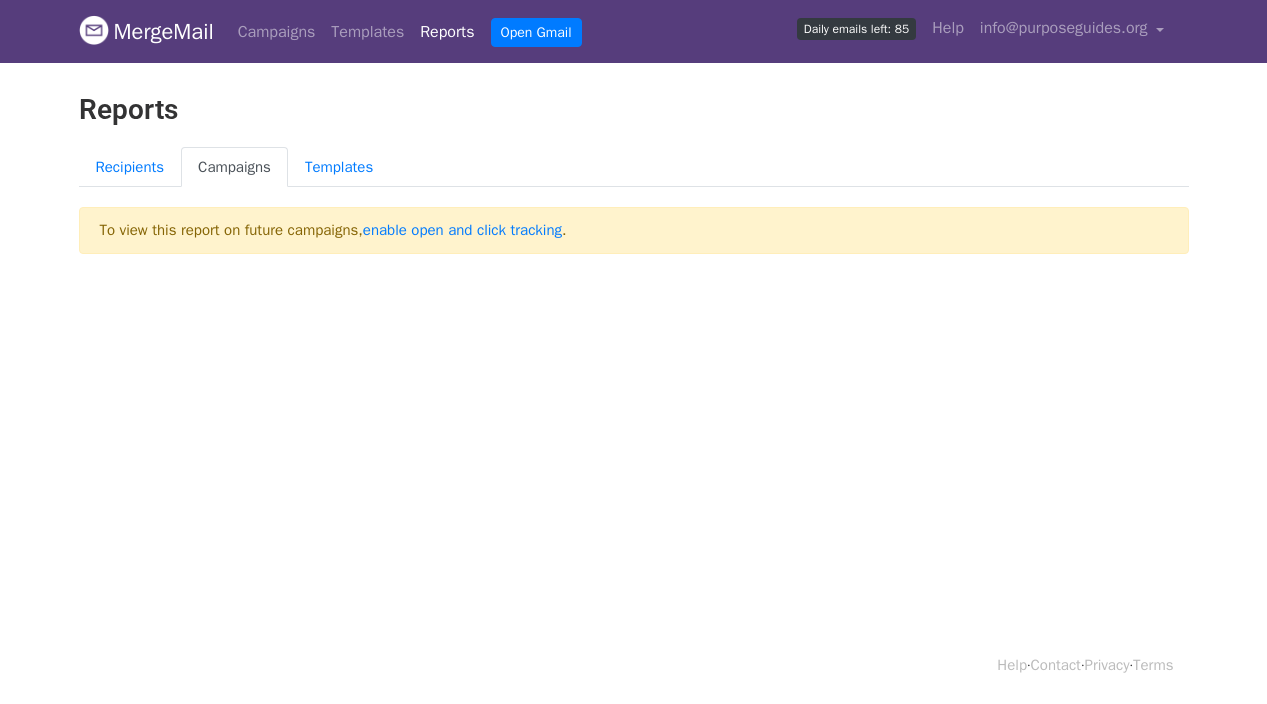 scroll, scrollTop: 0, scrollLeft: 0, axis: both 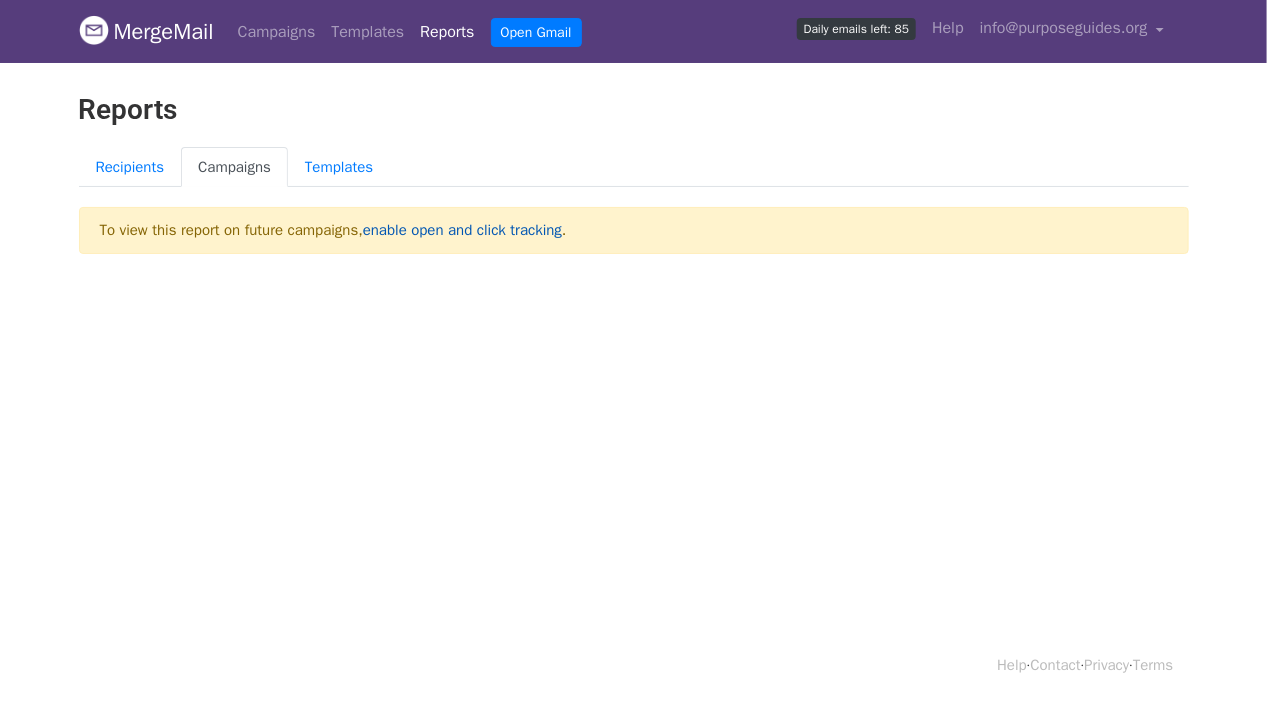 click on "enable open and click tracking" at bounding box center [462, 230] 